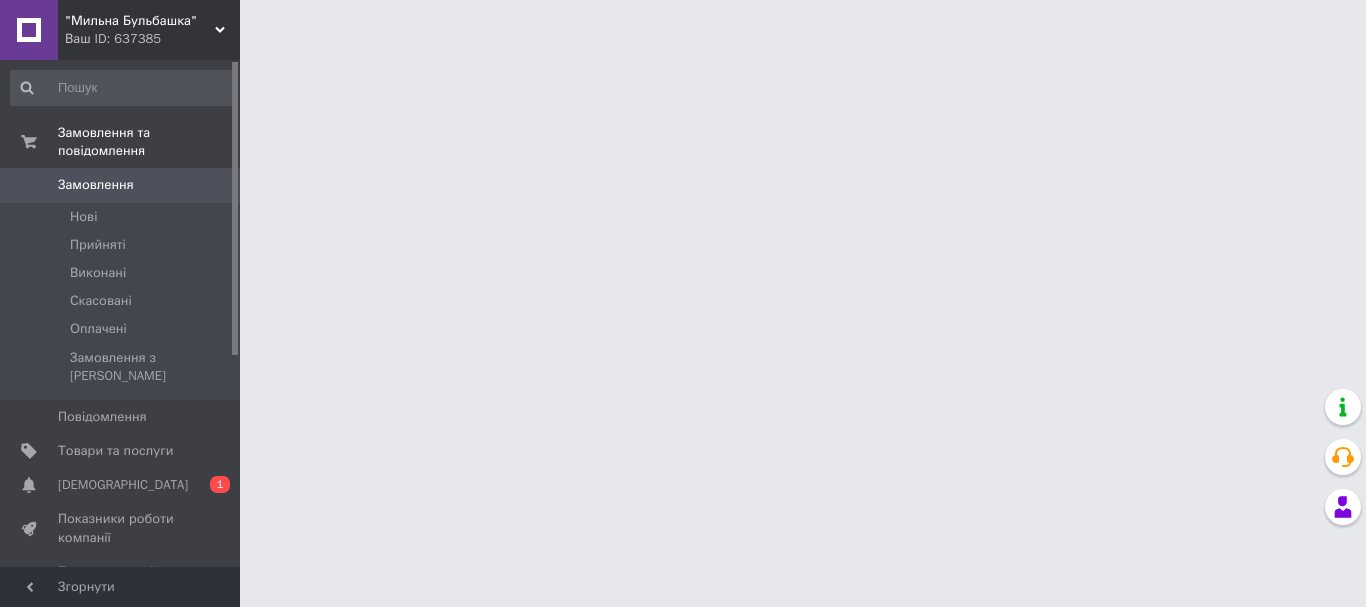 scroll, scrollTop: 0, scrollLeft: 0, axis: both 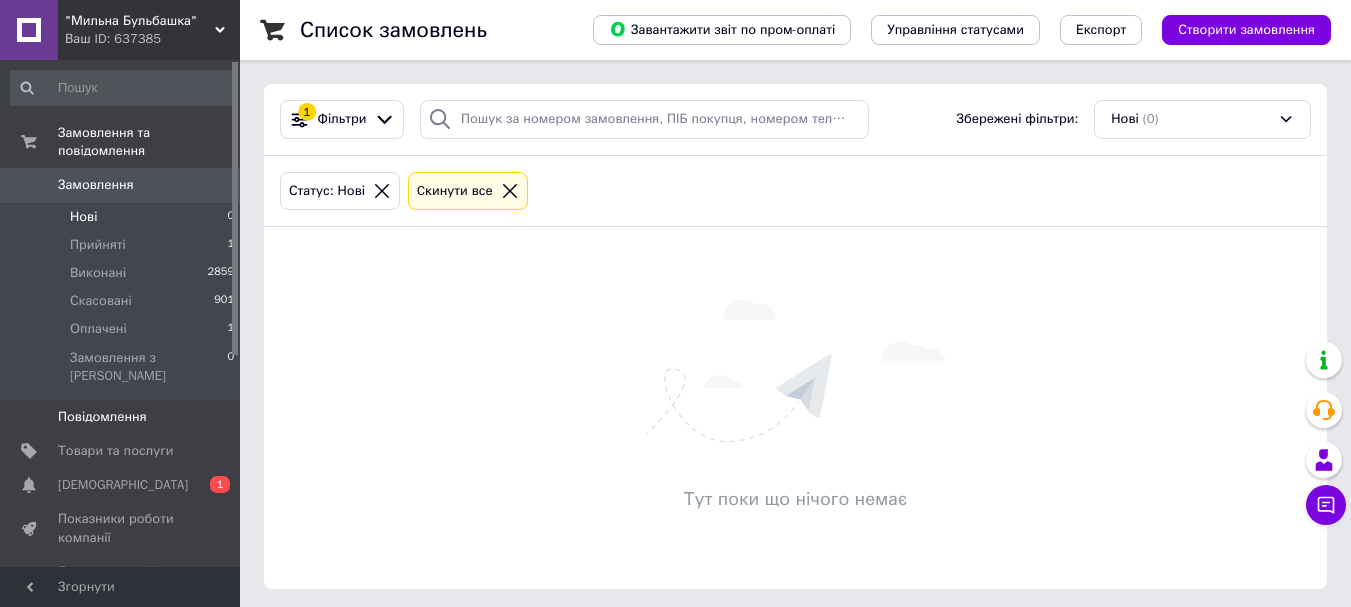 click on "Оплачені" at bounding box center (98, 329) 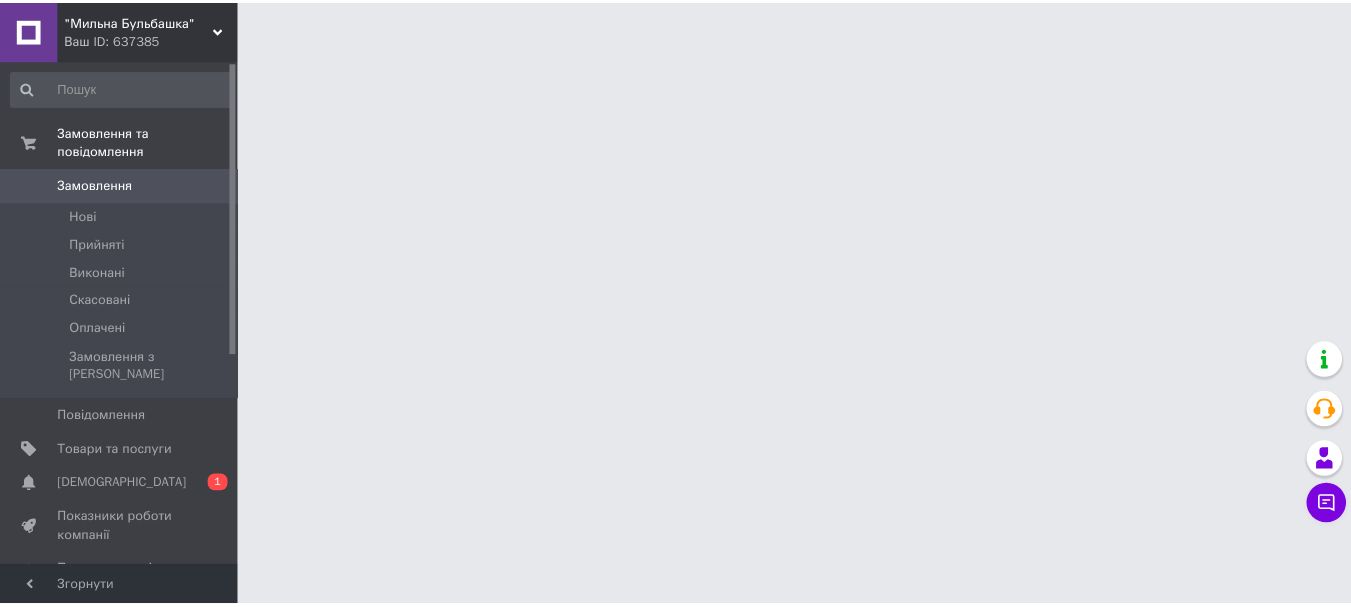 scroll, scrollTop: 0, scrollLeft: 0, axis: both 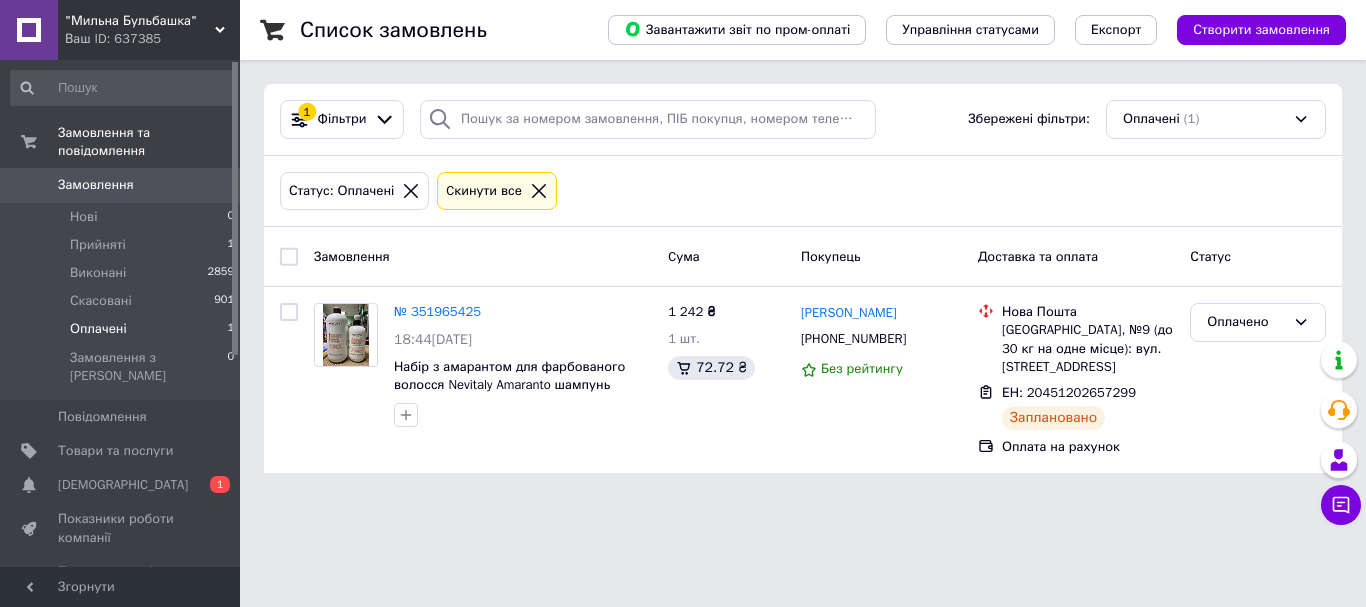 click on "Оплачені" at bounding box center (98, 329) 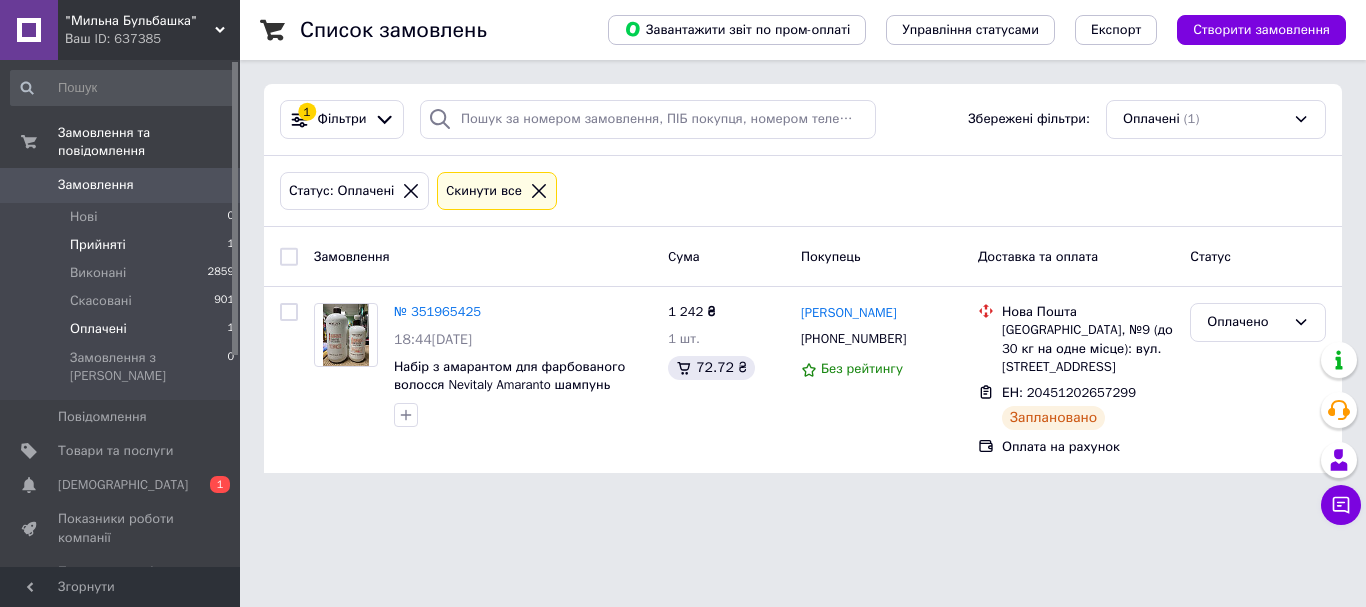 click on "Прийняті" at bounding box center [98, 245] 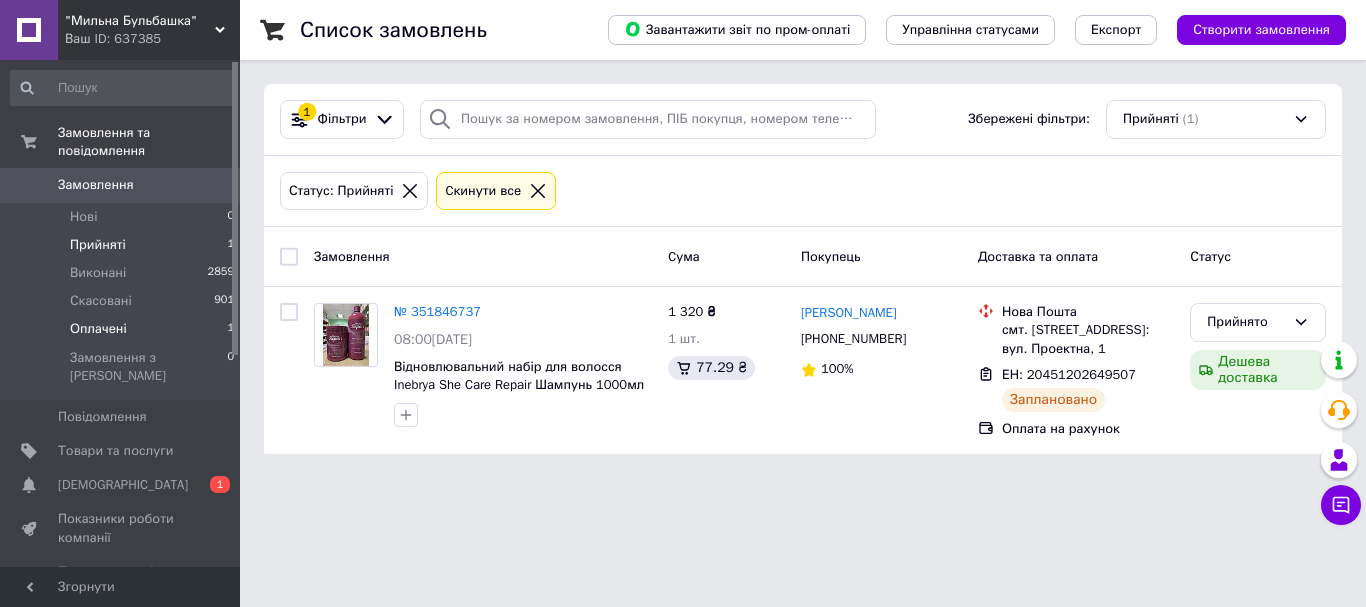 click on "Оплачені" at bounding box center [98, 329] 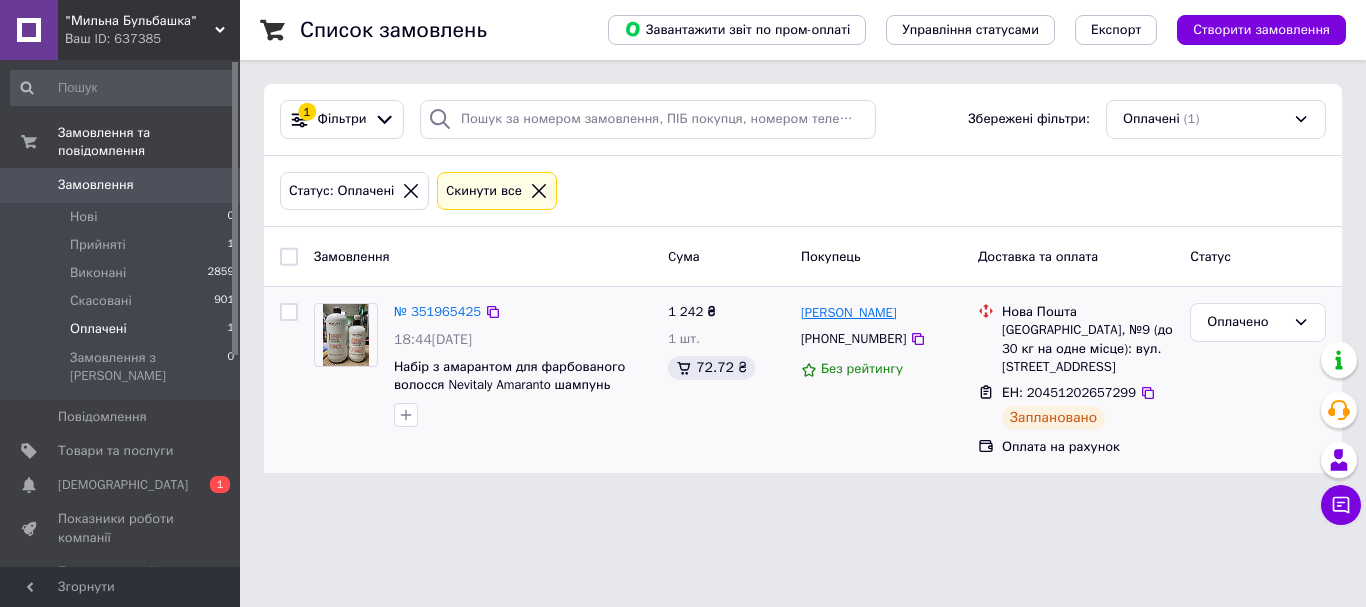click on "[PERSON_NAME]" at bounding box center [849, 313] 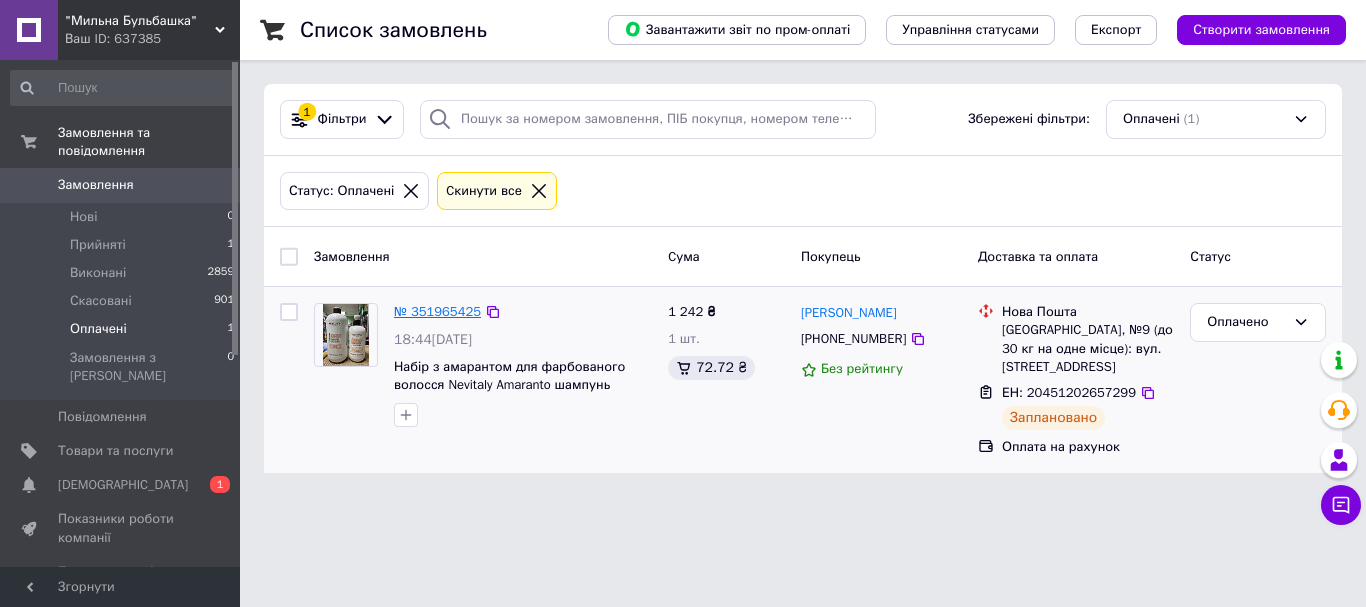 click on "№ 351965425" at bounding box center (437, 311) 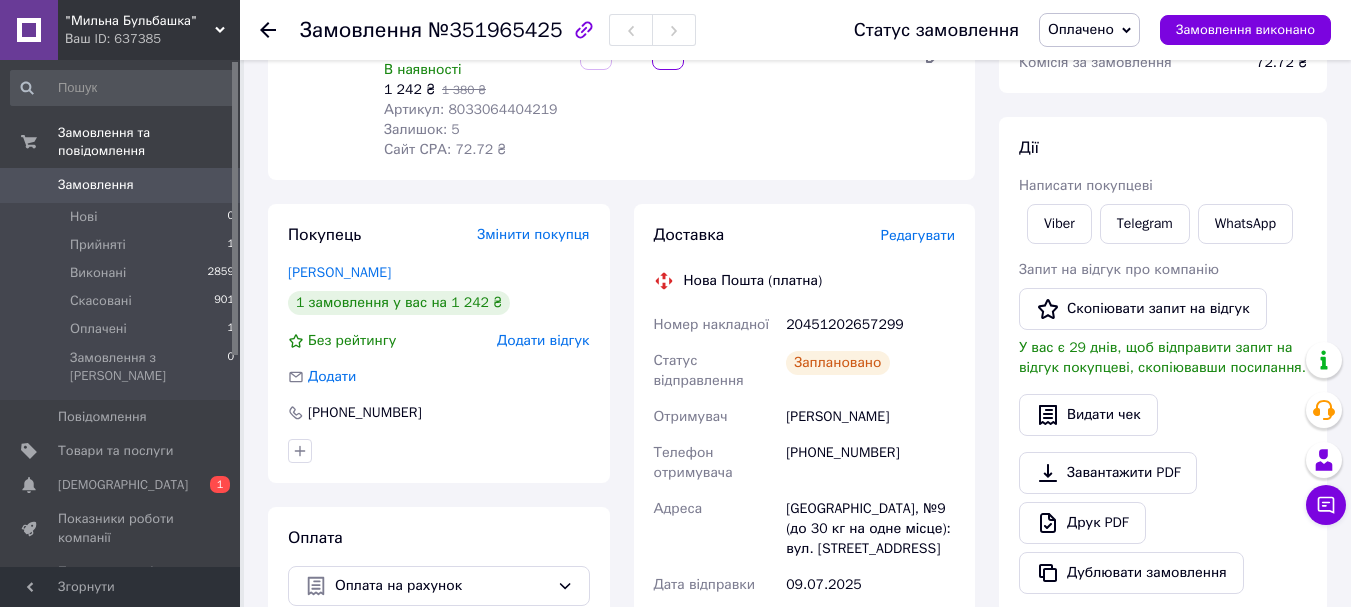 scroll, scrollTop: 300, scrollLeft: 0, axis: vertical 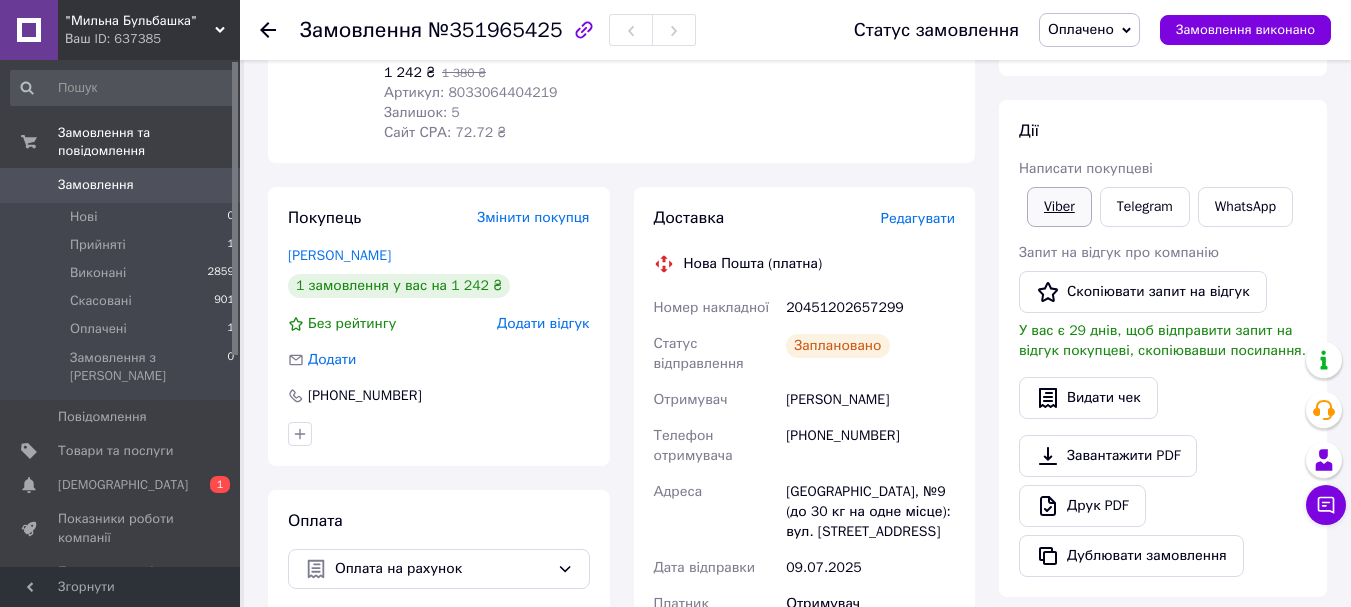 click on "Viber" at bounding box center (1059, 207) 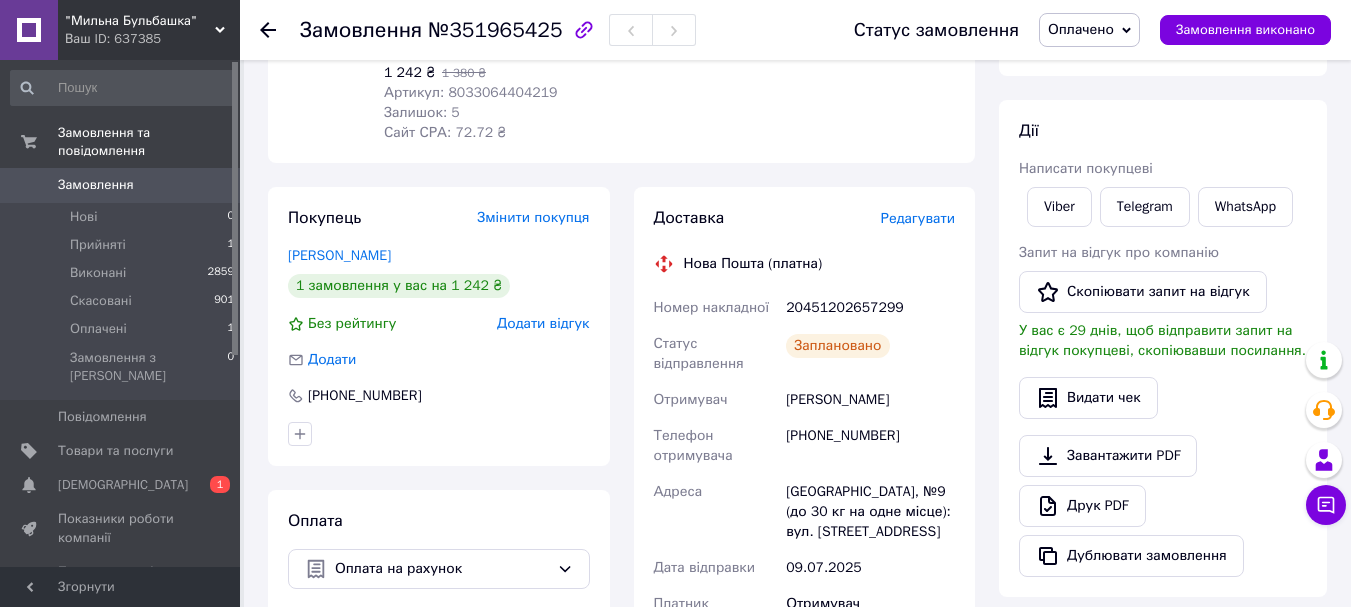 click 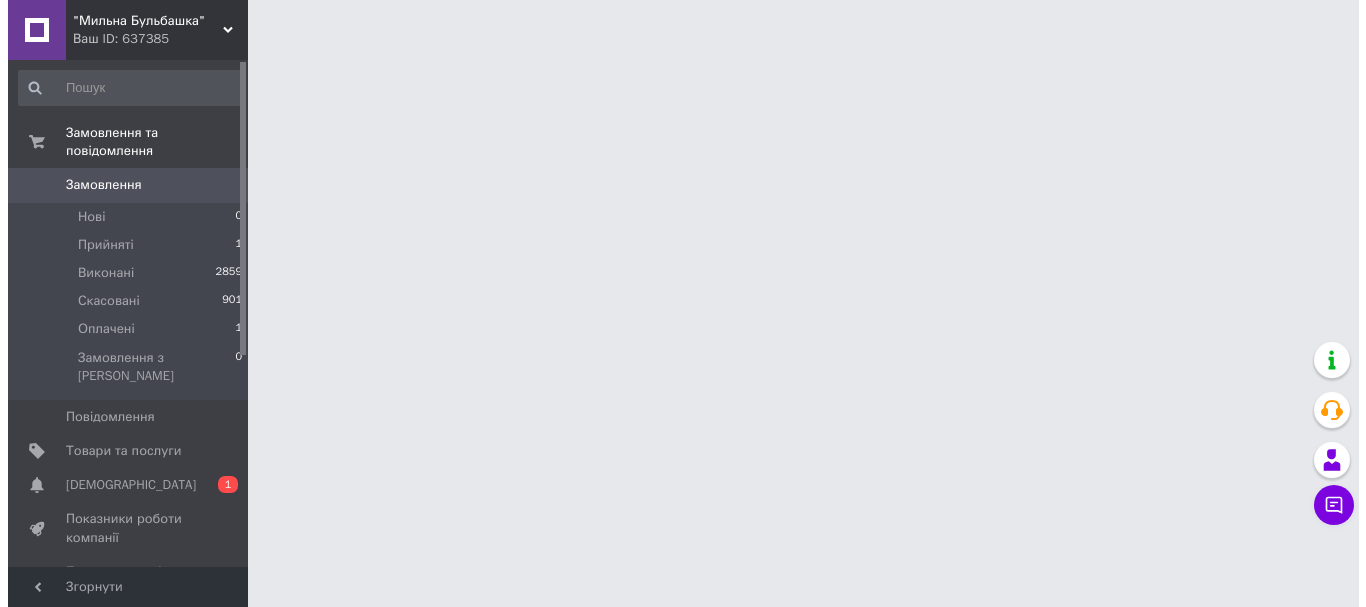 scroll, scrollTop: 0, scrollLeft: 0, axis: both 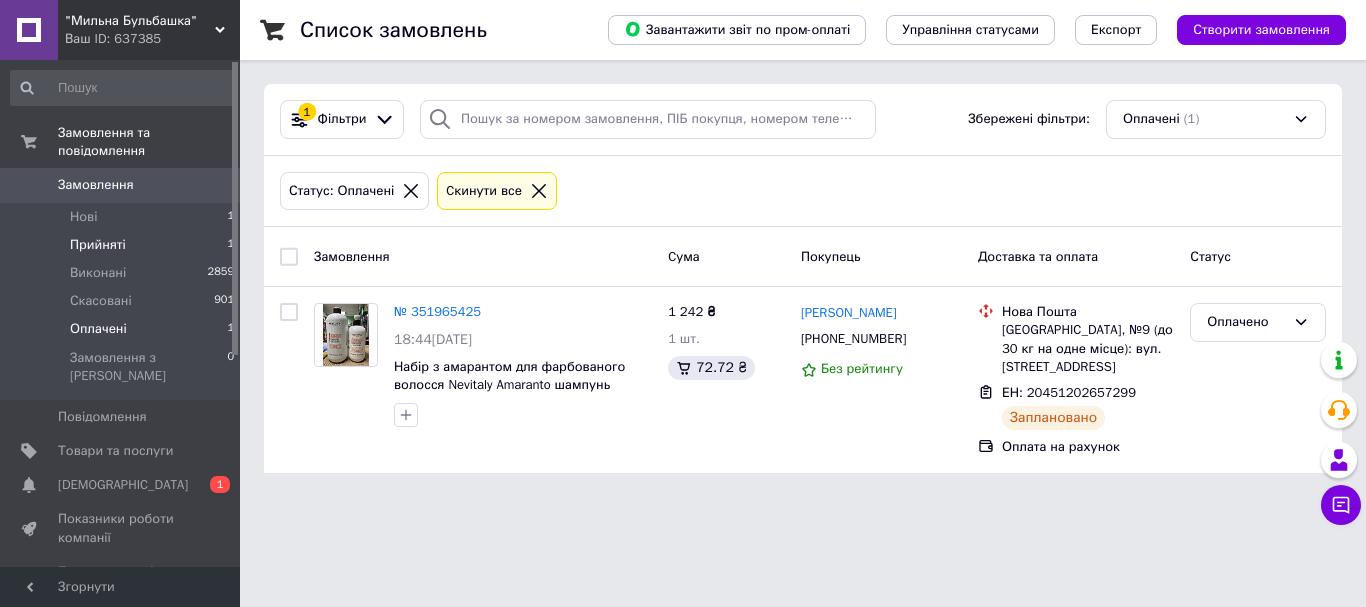 click on "Прийняті" at bounding box center [98, 245] 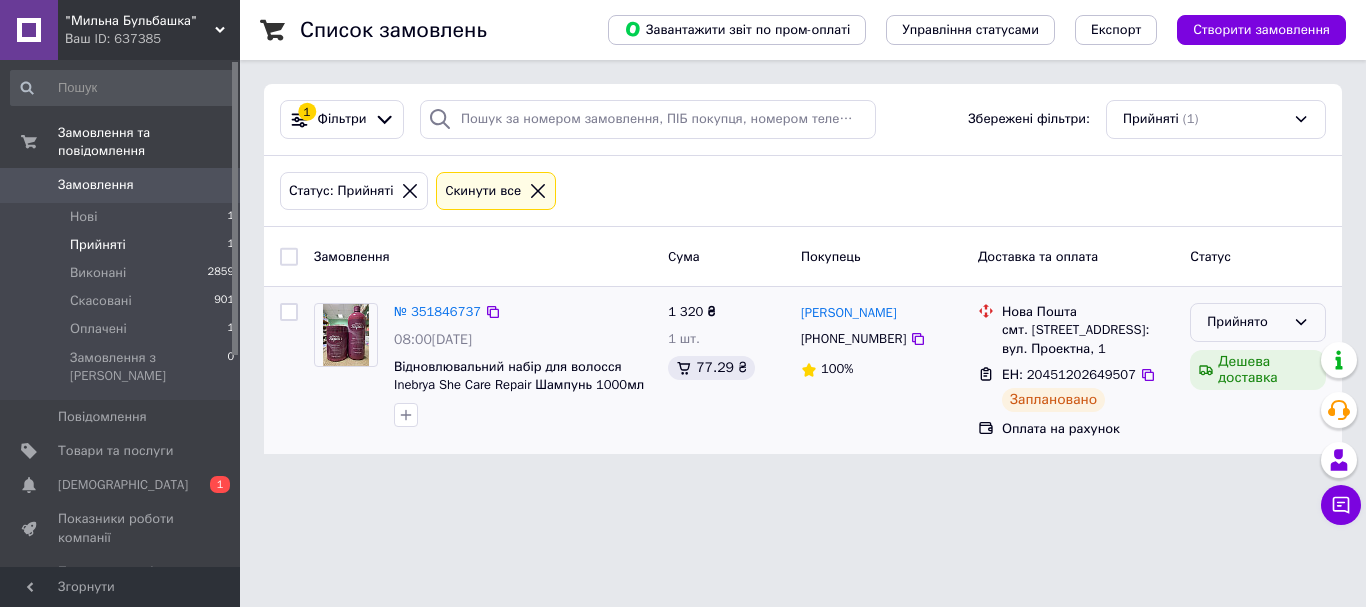 click on "Прийнято" at bounding box center (1246, 322) 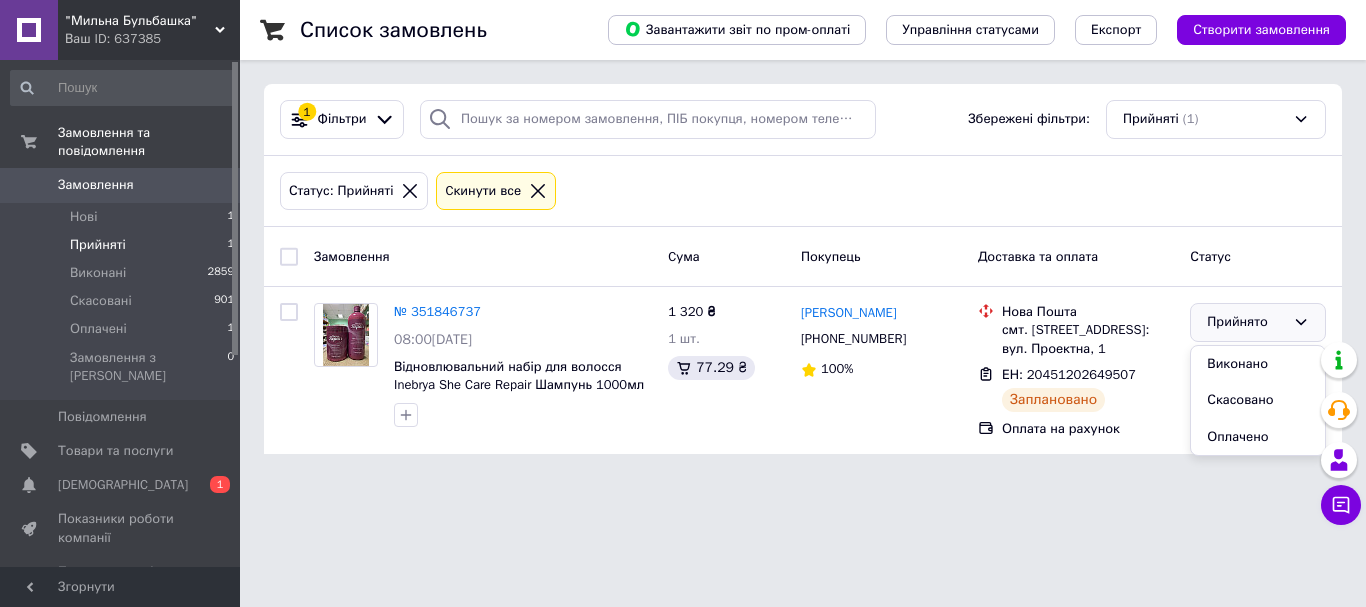 click on ""Мильна Бульбашка" Ваш ID: 637385 Сайт "Мильна Бульбашка" Кабінет покупця Перевірити стан системи Сторінка на порталі Довідка Вийти Замовлення та повідомлення Замовлення 0 Нові 1 Прийняті 1 Виконані 2859 Скасовані 901 Оплачені 1 Замовлення з Розетки 0 Повідомлення 0 Товари та послуги Сповіщення 0 1 Показники роботи компанії Панель управління Відгуки Клієнти Каталог ProSale Аналітика Інструменти веб-майстра та SEO Управління сайтом Гаманець компанії Маркет Налаштування Тарифи та рахунки Prom топ Згорнути
1" at bounding box center (683, 239) 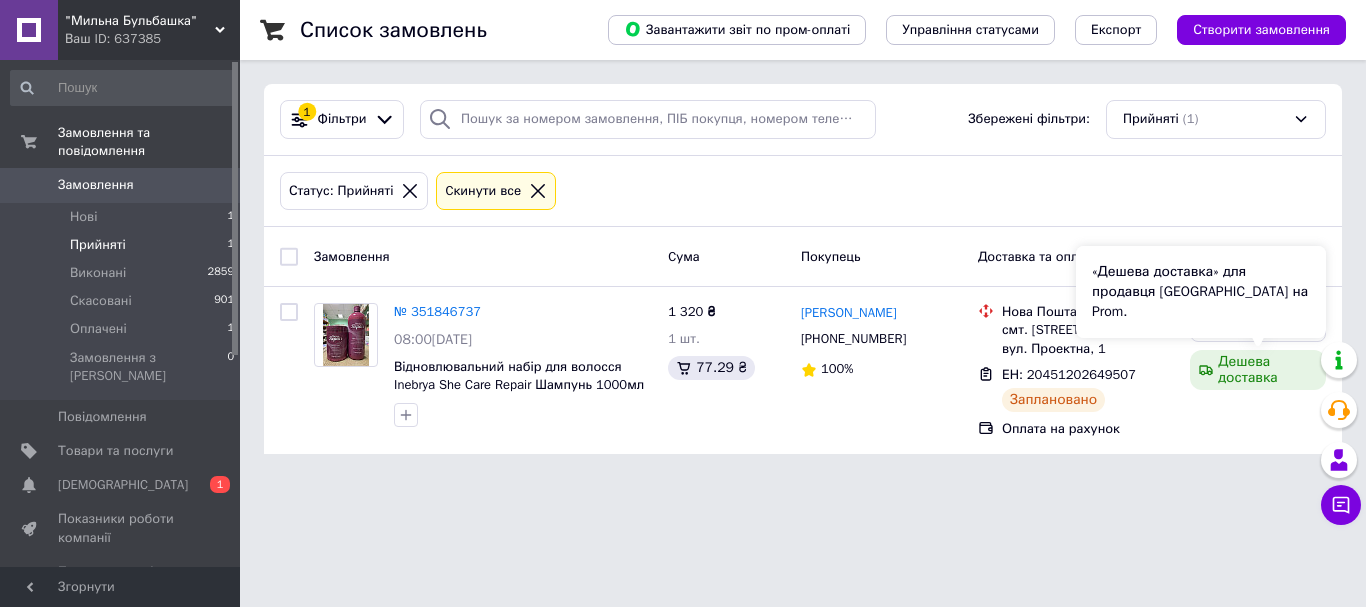click on "«Дешева доставка» для продавця Новою Поштою на Prom." at bounding box center [1201, 292] 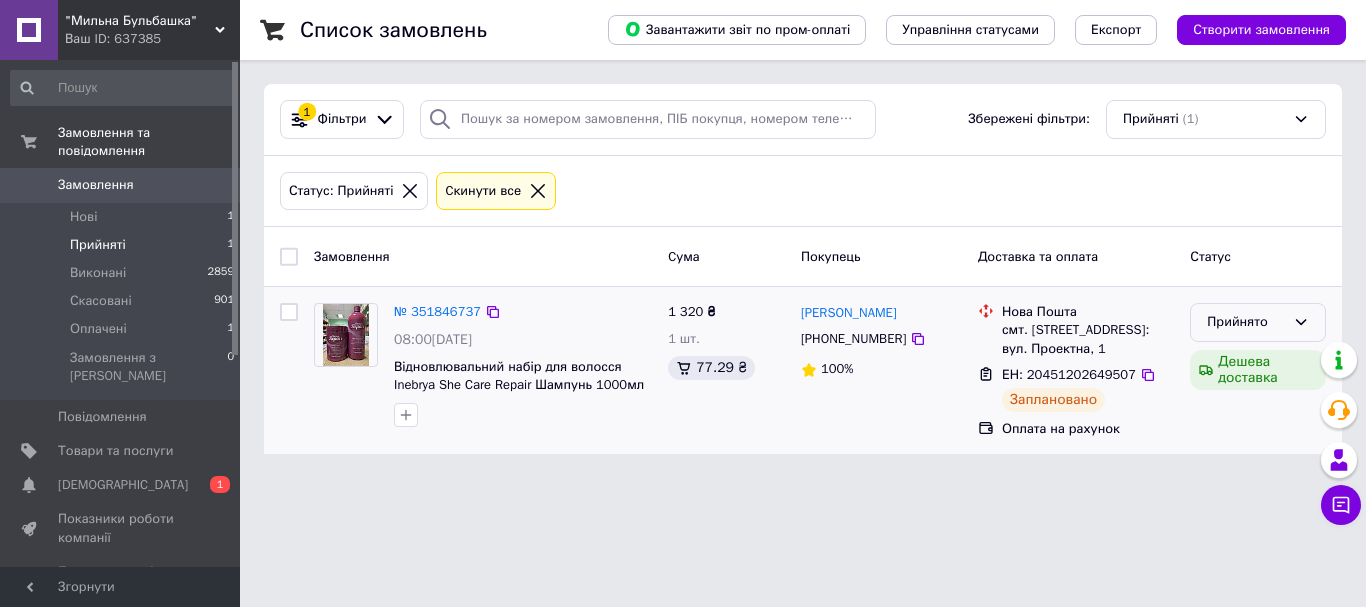 click on "Прийнято" at bounding box center (1246, 322) 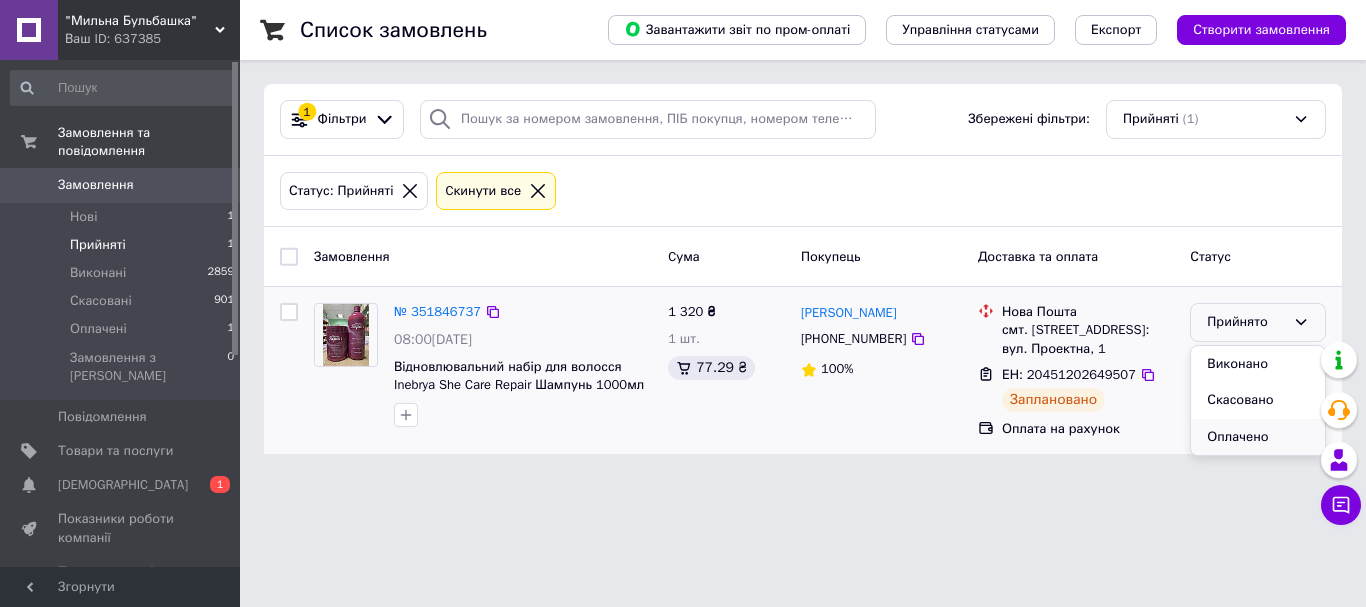 click on "Оплачено" at bounding box center [1258, 437] 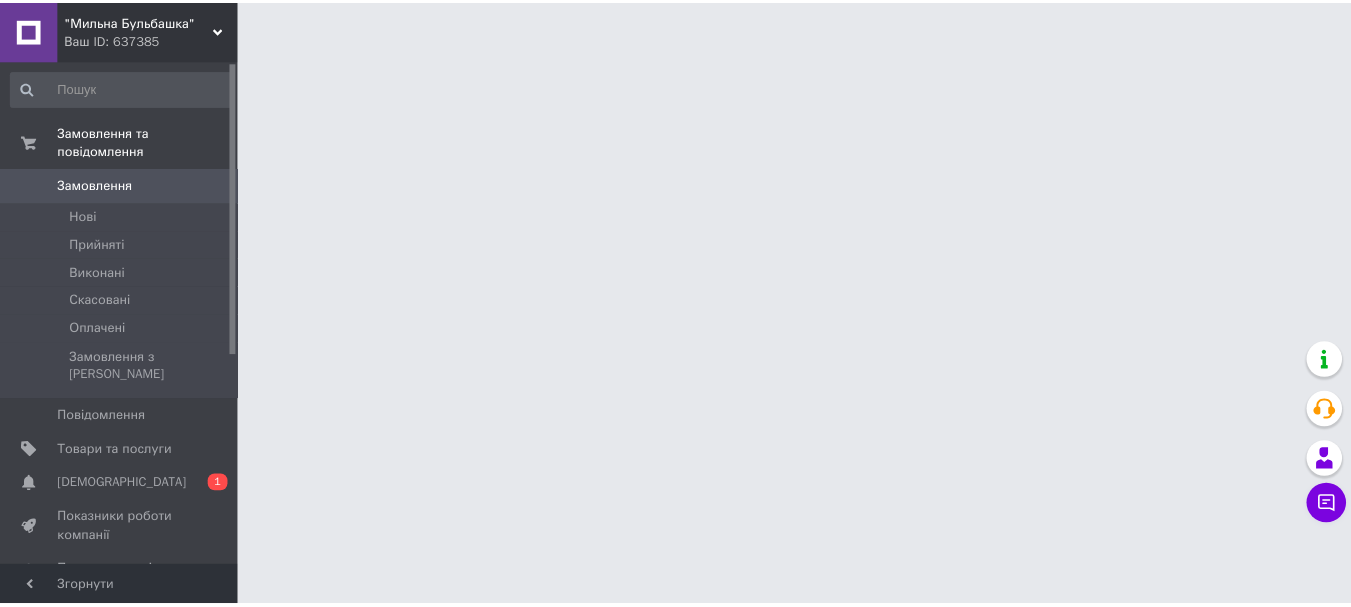 scroll, scrollTop: 0, scrollLeft: 0, axis: both 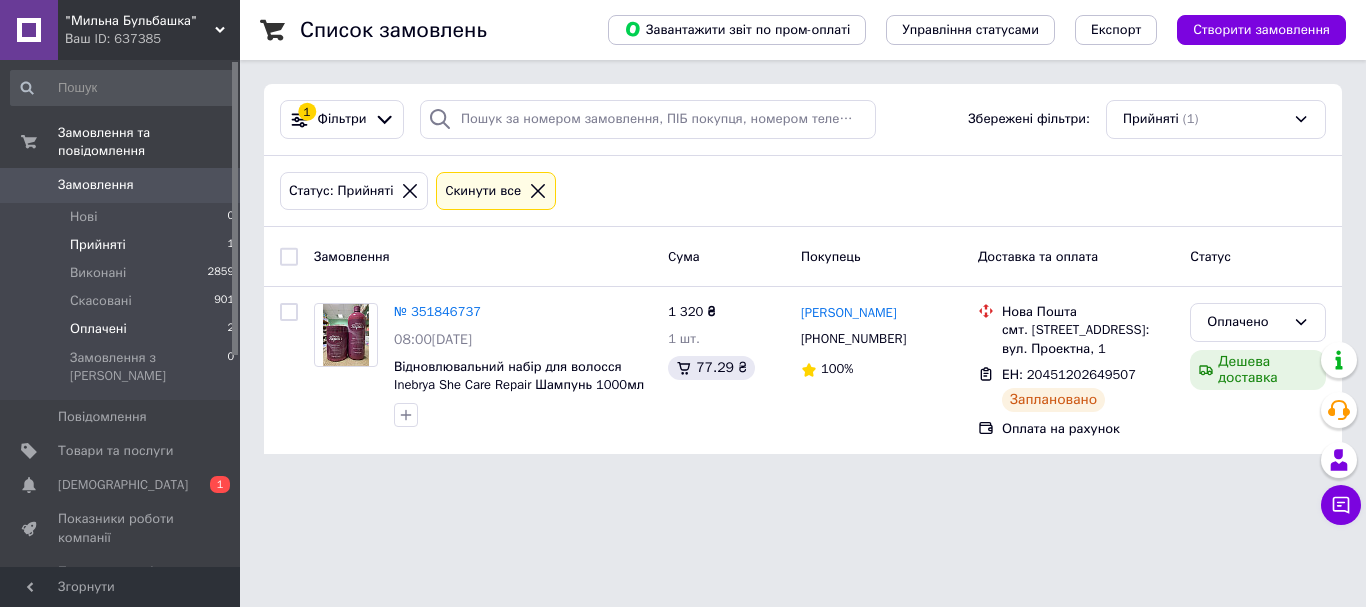 click on "Оплачені" at bounding box center (98, 329) 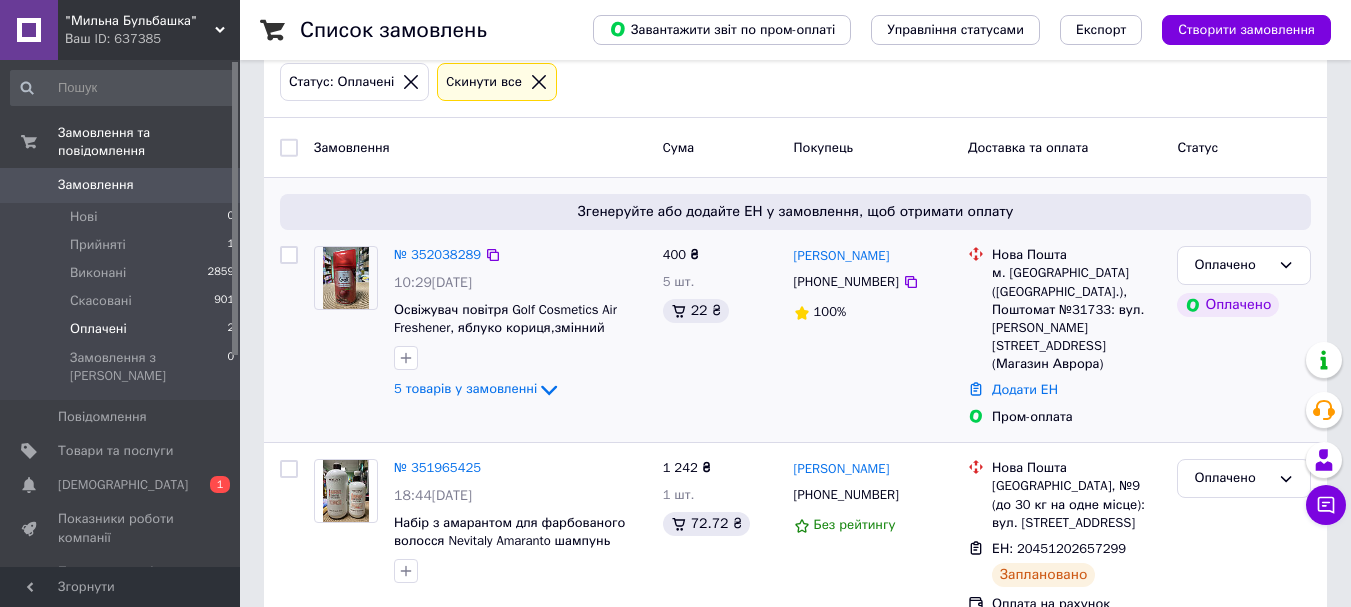 scroll, scrollTop: 112, scrollLeft: 0, axis: vertical 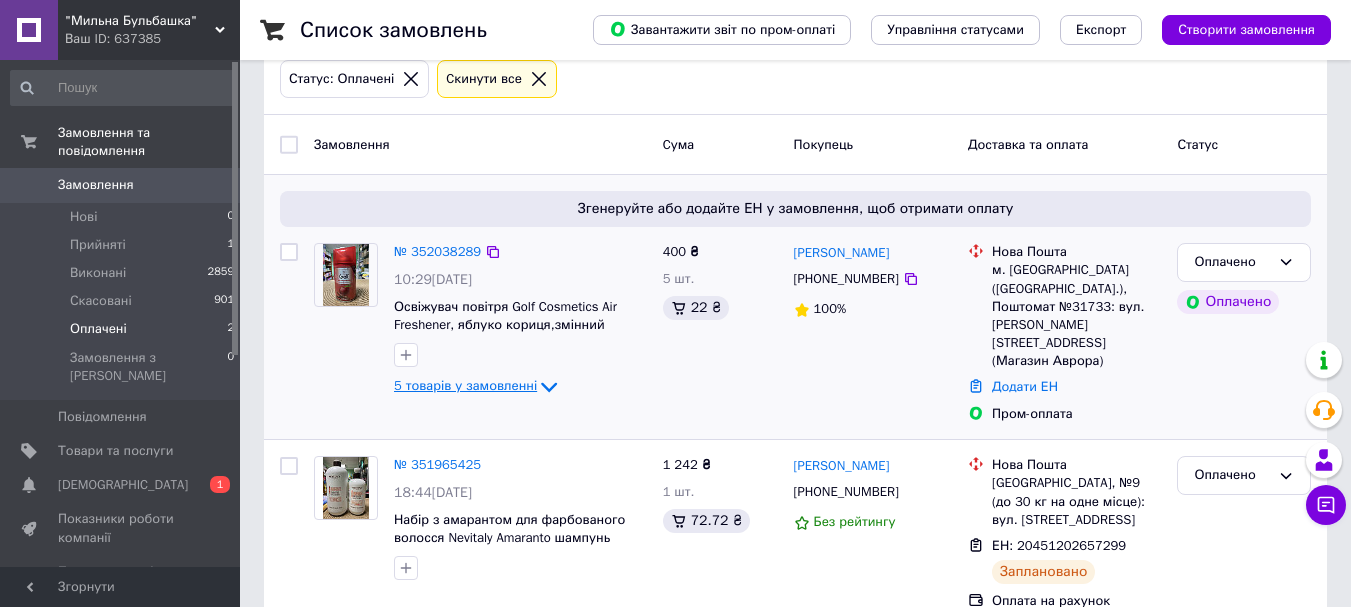 click 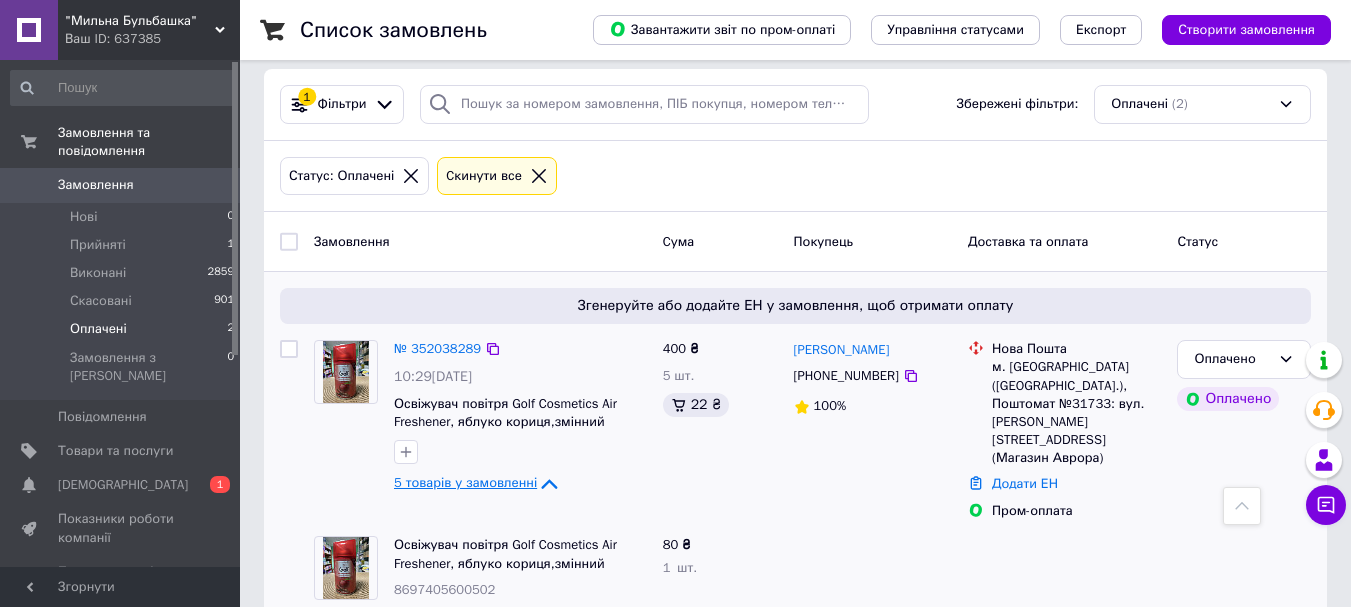 scroll, scrollTop: 12, scrollLeft: 0, axis: vertical 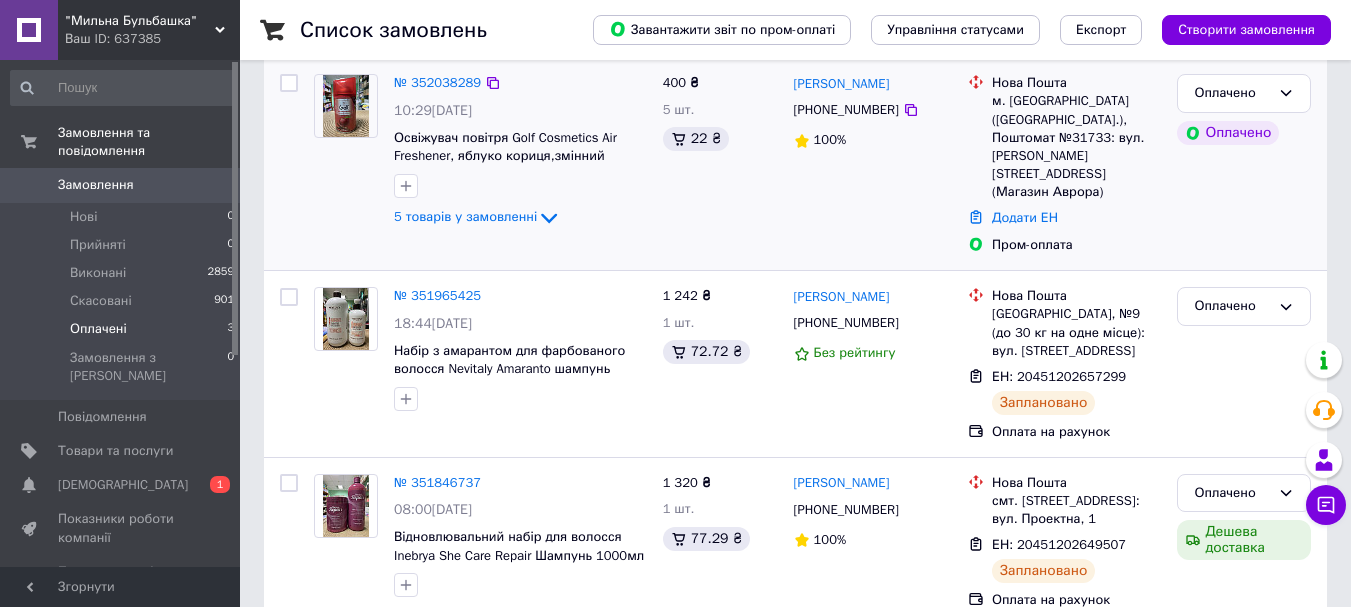 drag, startPoint x: 432, startPoint y: 215, endPoint x: 444, endPoint y: 206, distance: 15 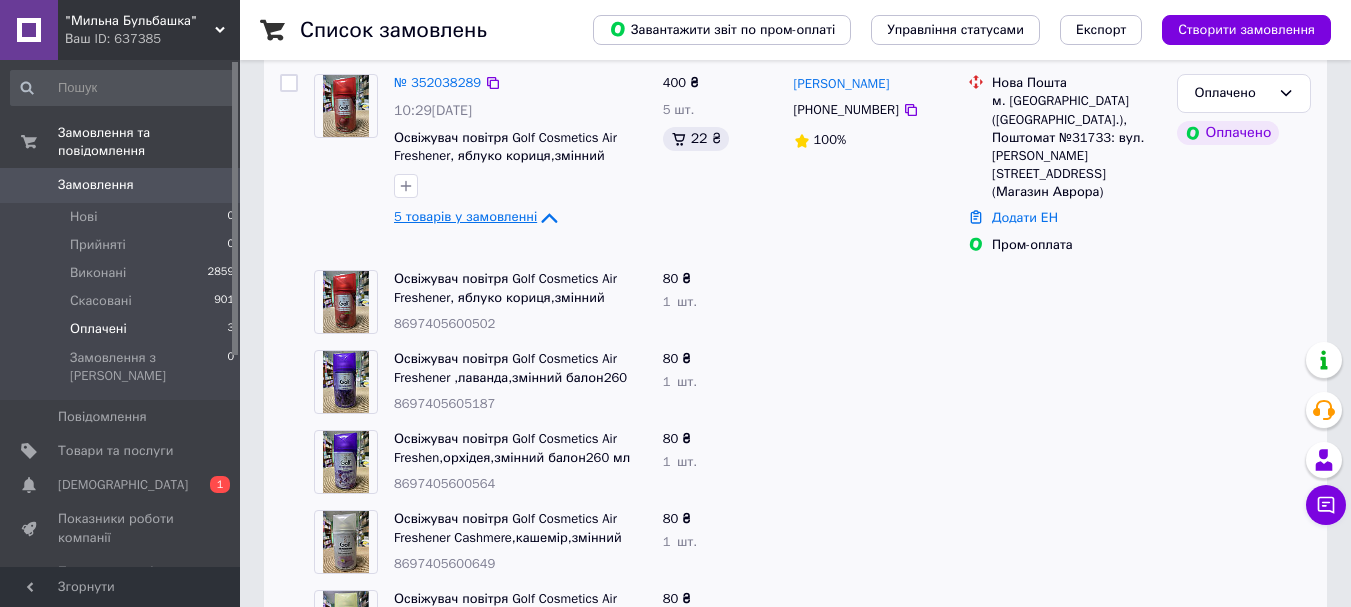 click 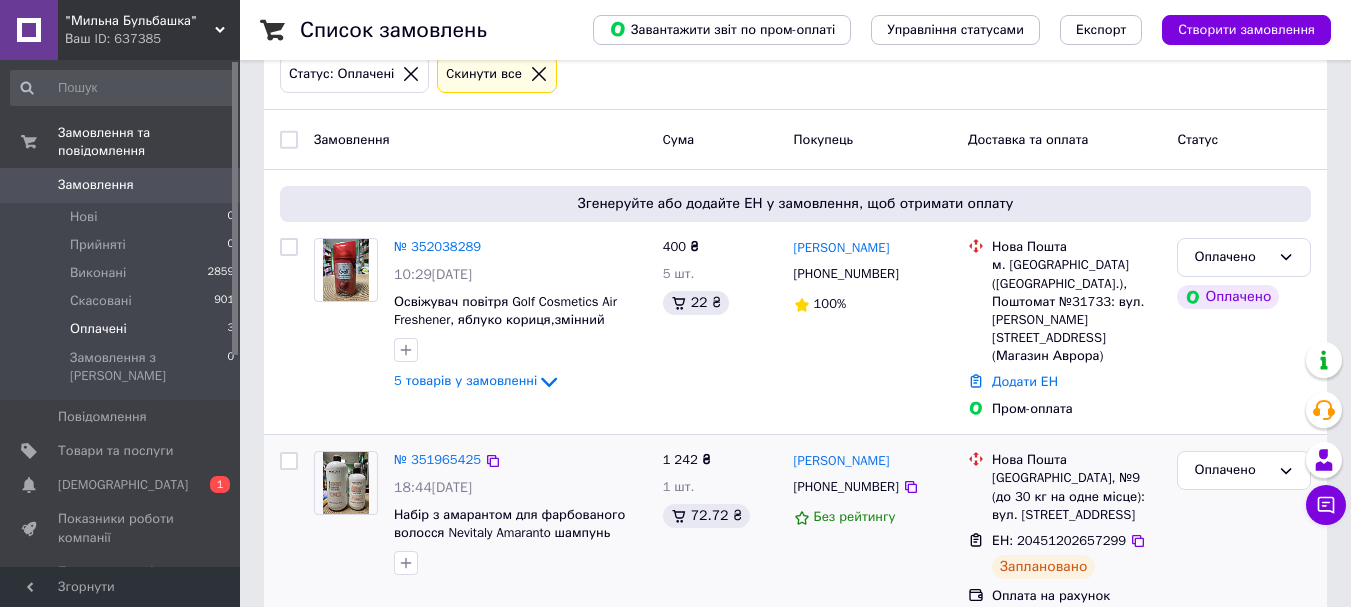 scroll, scrollTop: 281, scrollLeft: 0, axis: vertical 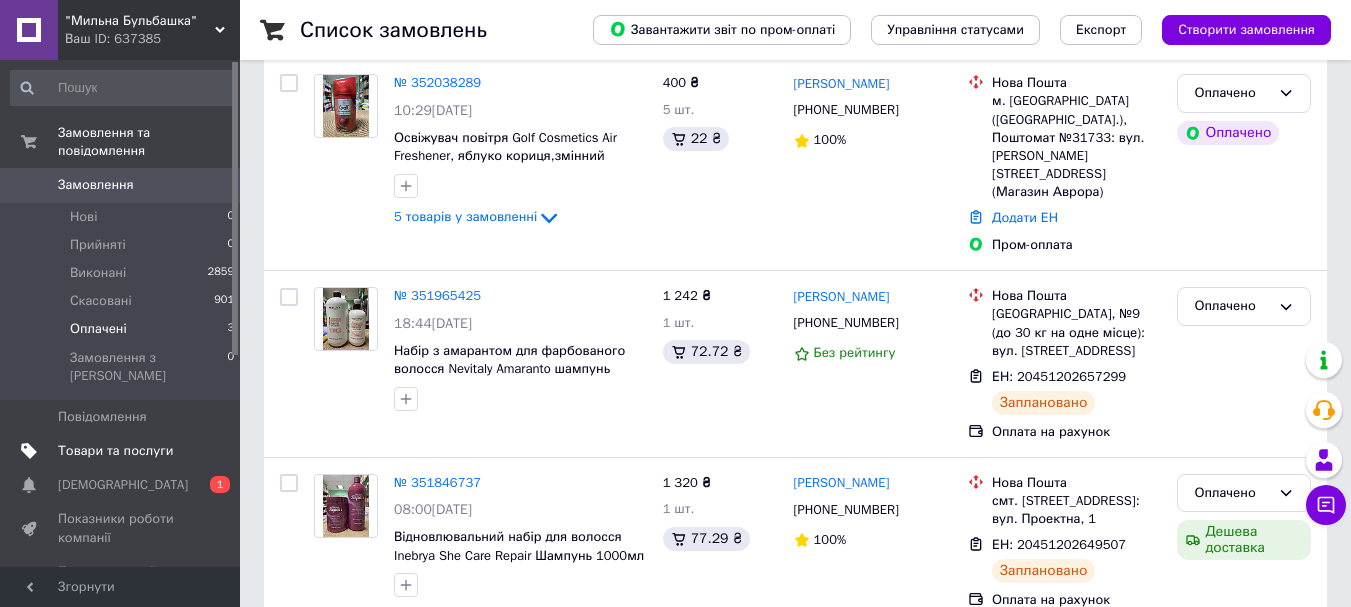 click on "Товари та послуги" at bounding box center [115, 451] 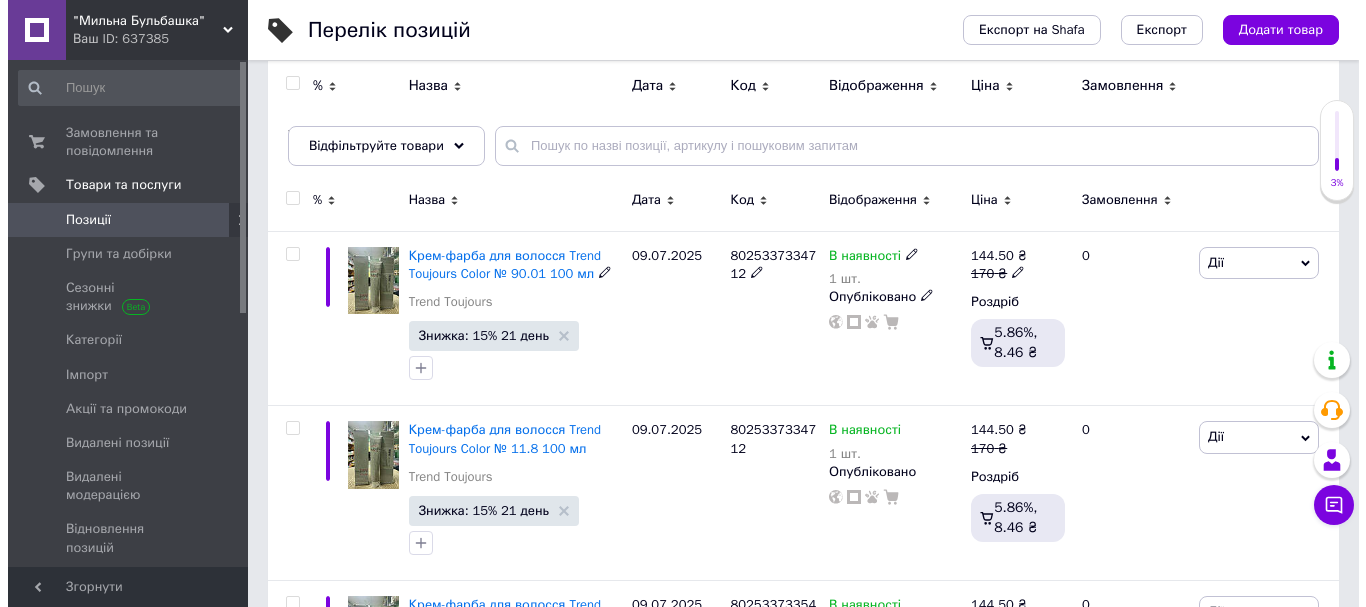scroll, scrollTop: 0, scrollLeft: 0, axis: both 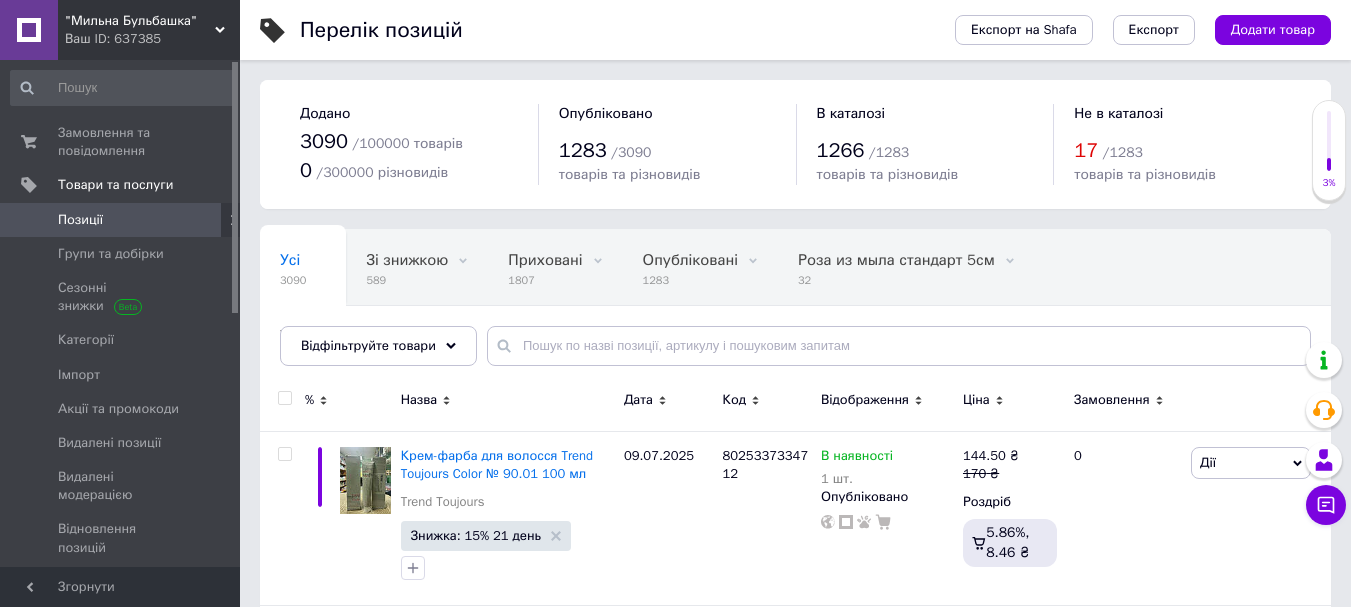 click on "Позиції" at bounding box center [121, 220] 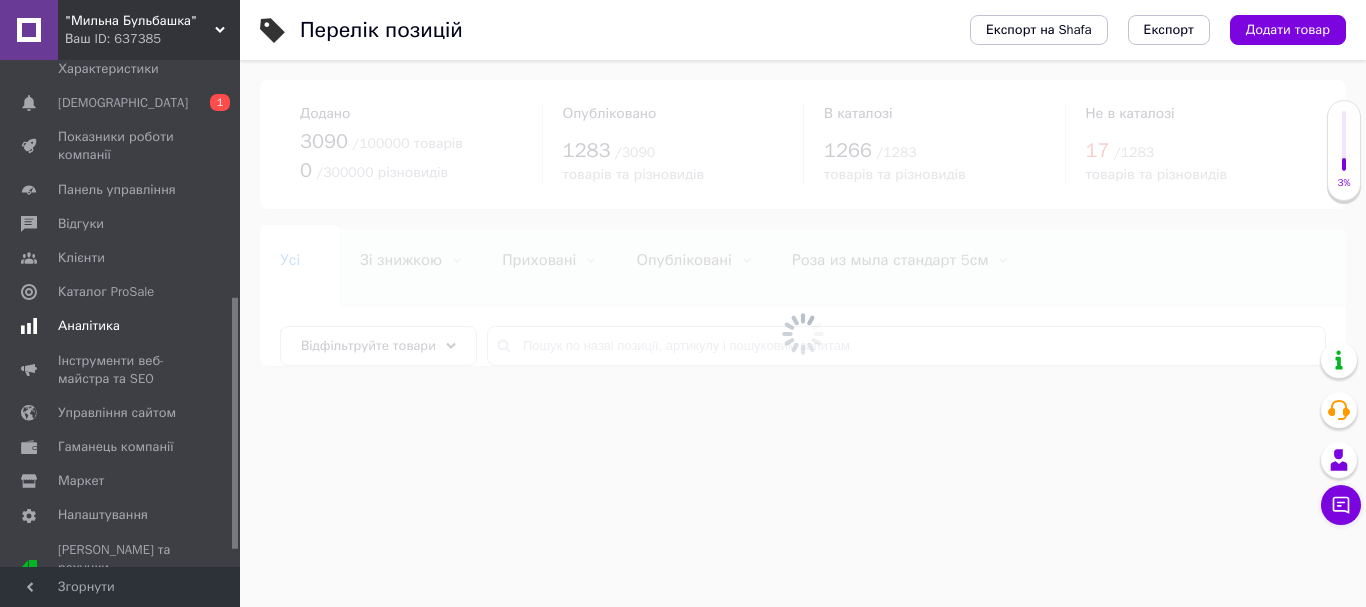 scroll, scrollTop: 213, scrollLeft: 0, axis: vertical 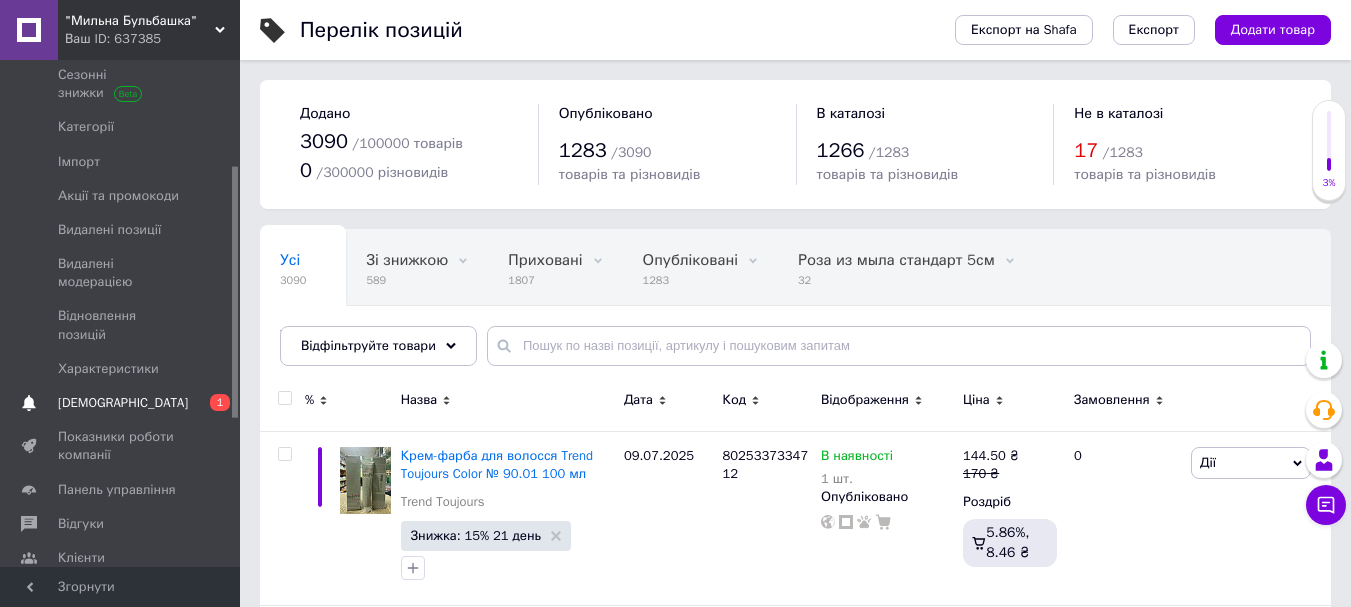 click on "[DEMOGRAPHIC_DATA]" at bounding box center [123, 403] 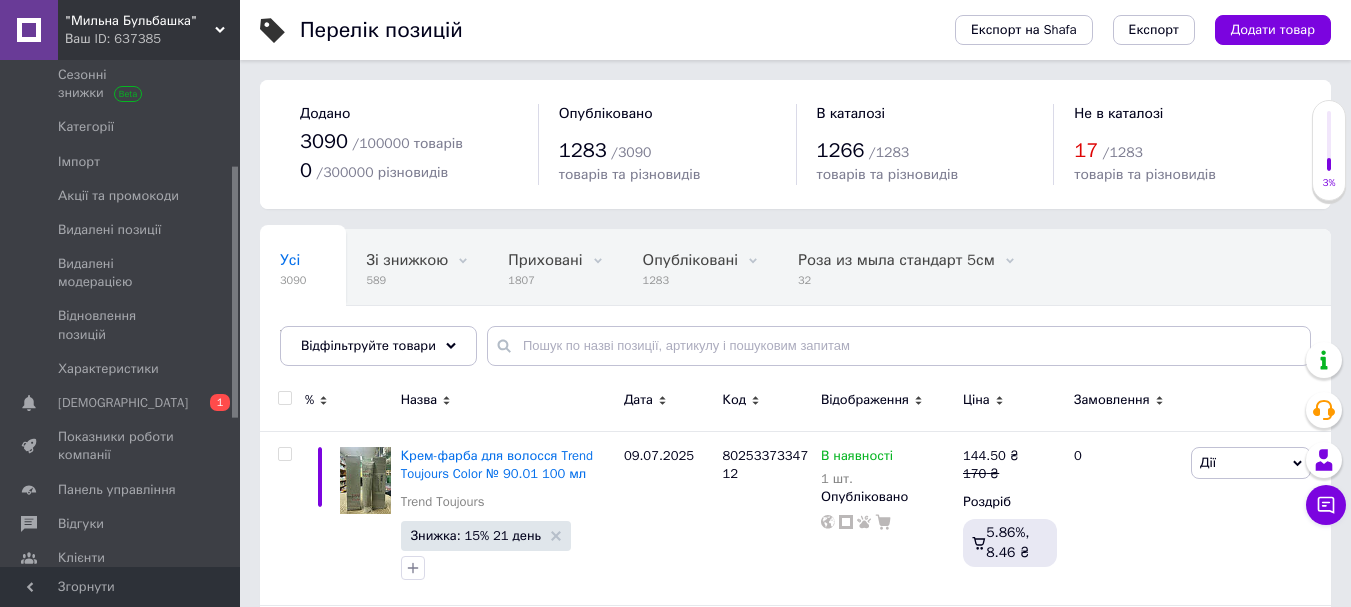 scroll, scrollTop: 135, scrollLeft: 0, axis: vertical 